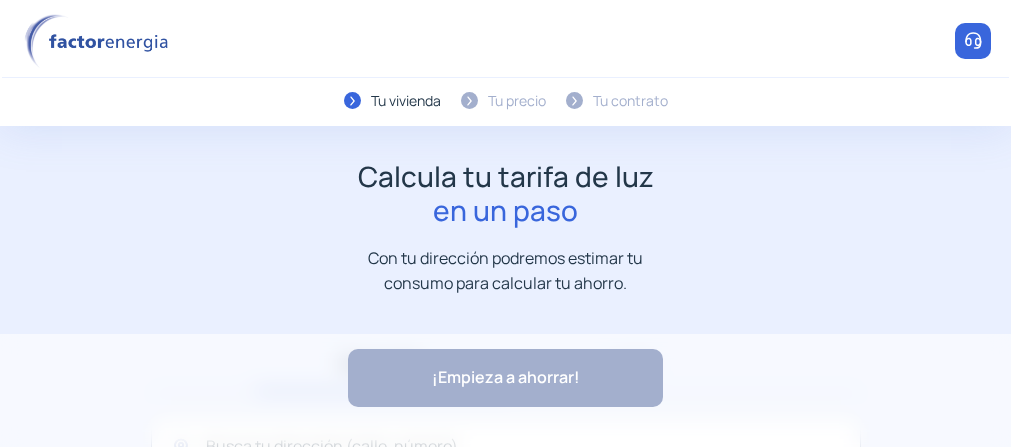 scroll, scrollTop: 0, scrollLeft: 0, axis: both 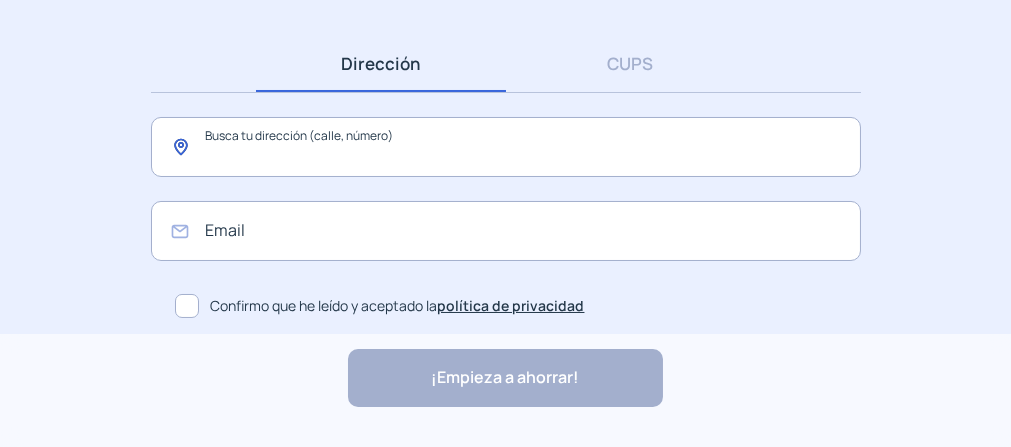 click 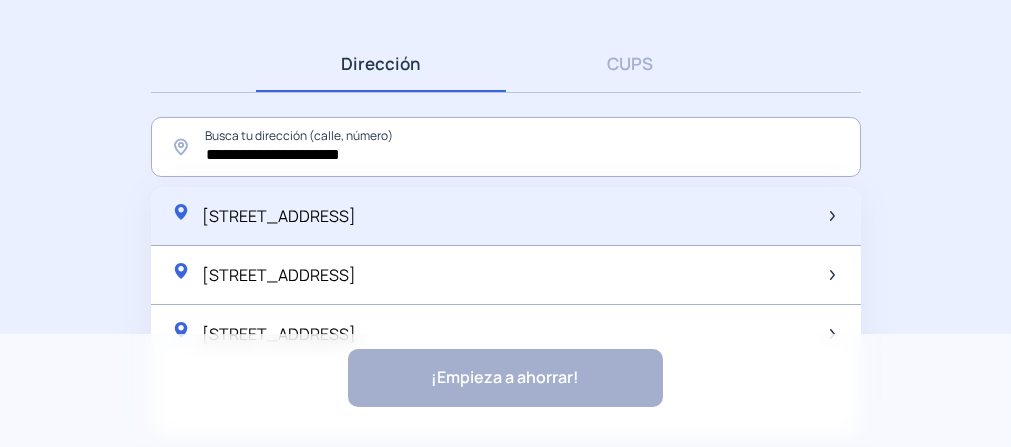 click on "[STREET_ADDRESS]" 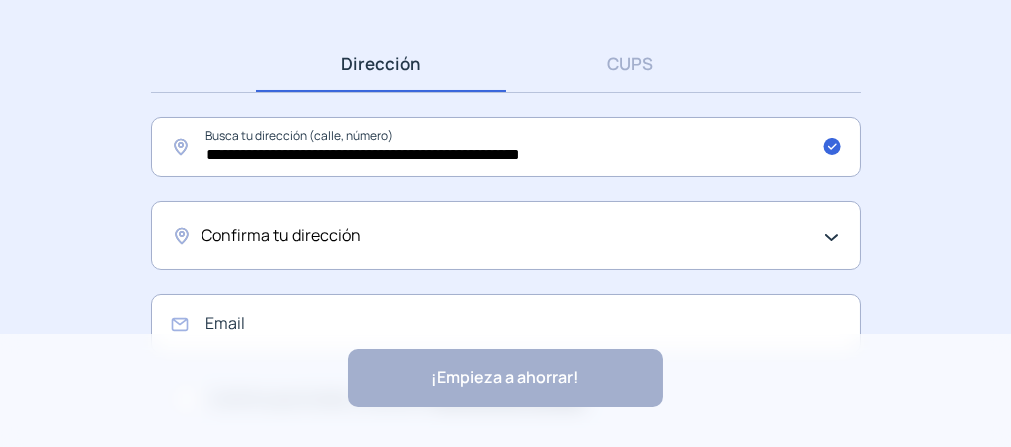 click on "Confirma tu dirección" 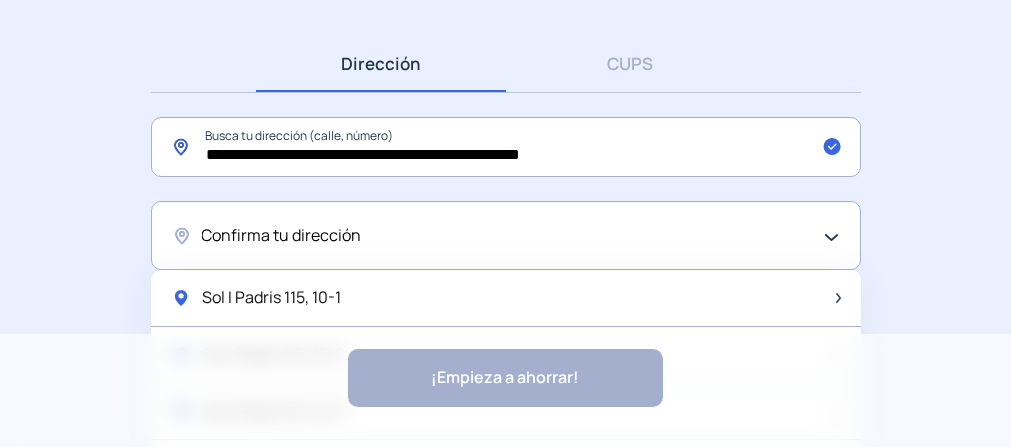 drag, startPoint x: 570, startPoint y: 156, endPoint x: 205, endPoint y: 156, distance: 365 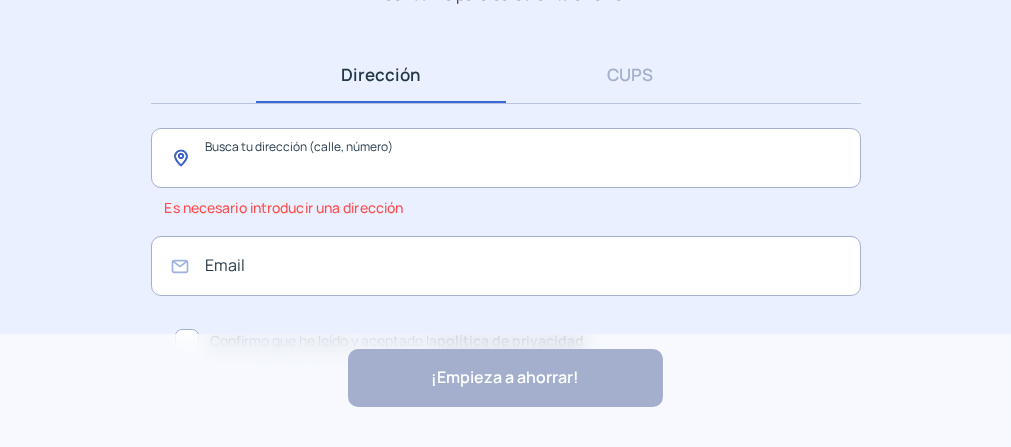 scroll, scrollTop: 300, scrollLeft: 0, axis: vertical 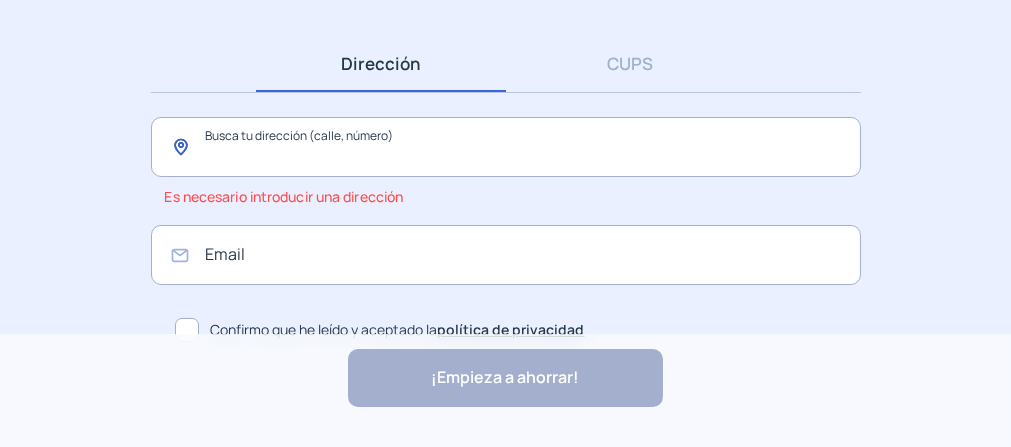 click 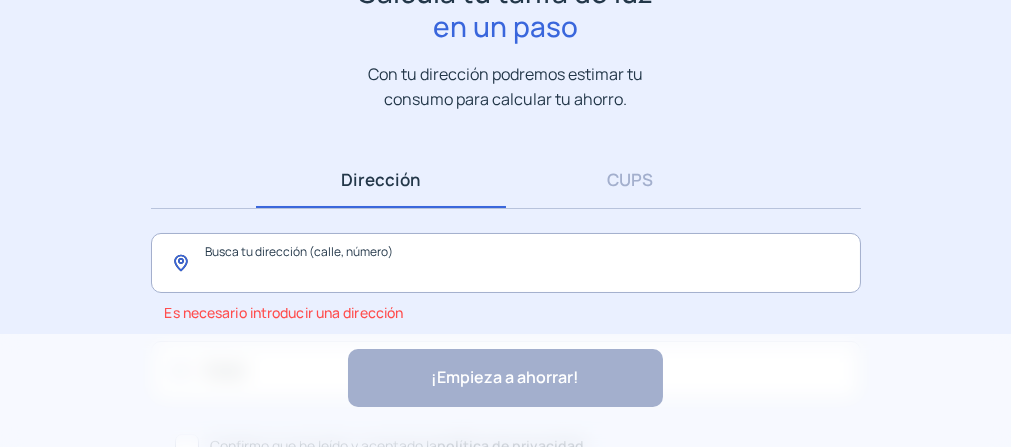 scroll, scrollTop: 300, scrollLeft: 0, axis: vertical 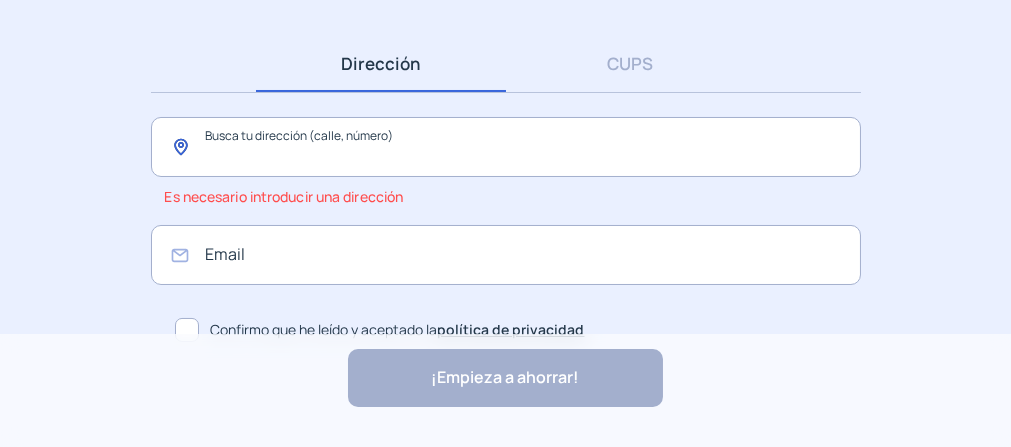 click 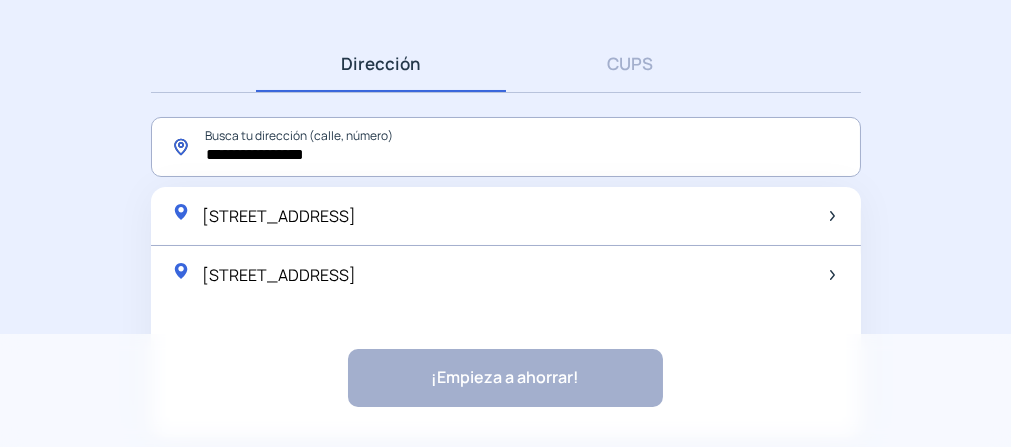 click on "**********" 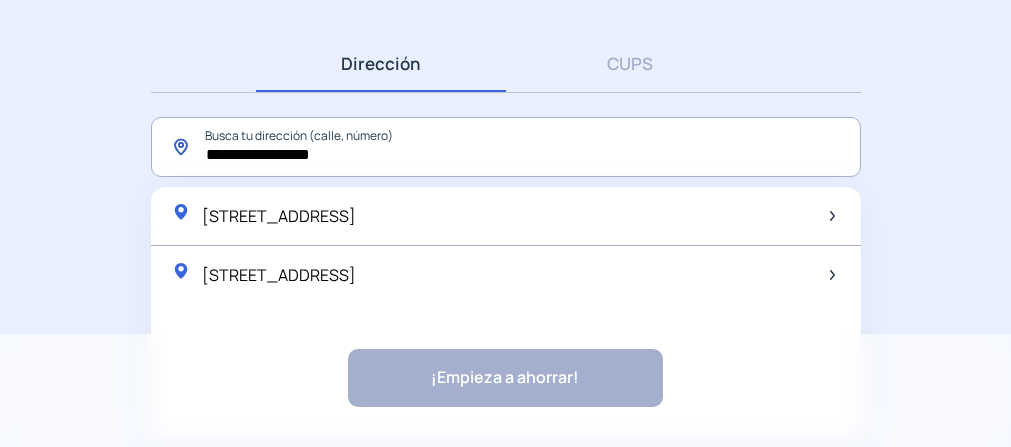click on "**********" 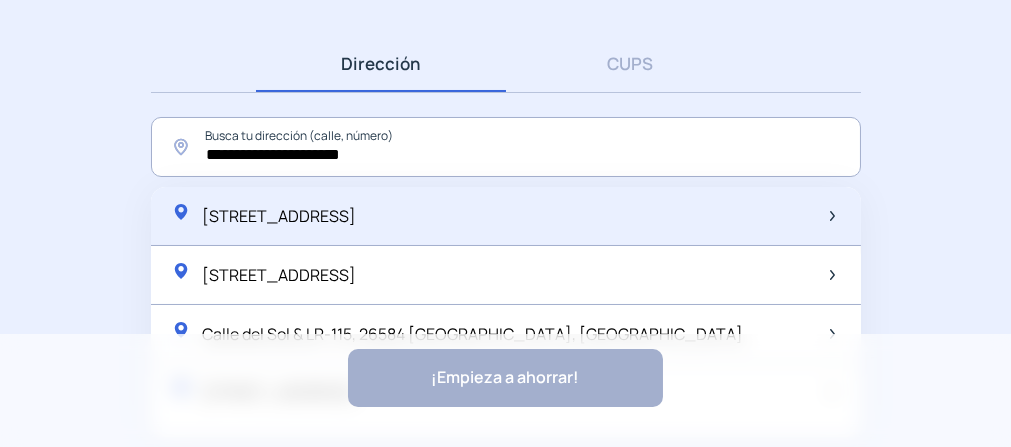click on "[STREET_ADDRESS]" 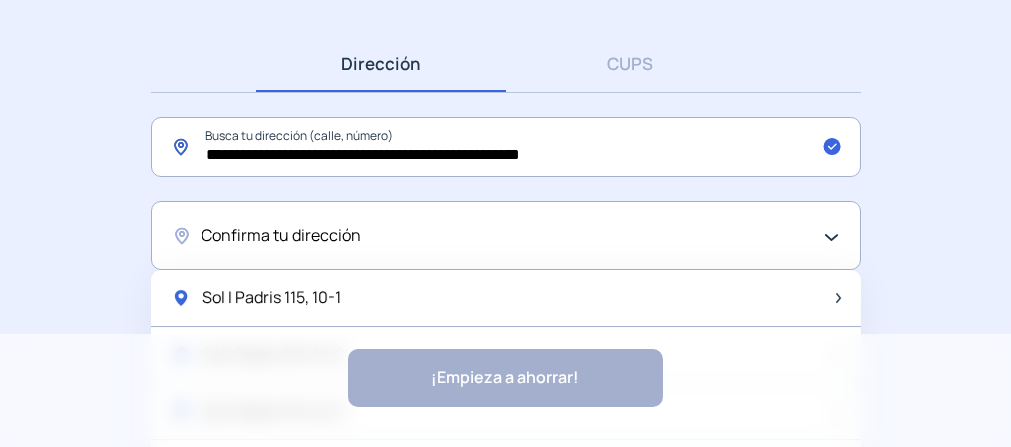 drag, startPoint x: 562, startPoint y: 152, endPoint x: 206, endPoint y: 159, distance: 356.06882 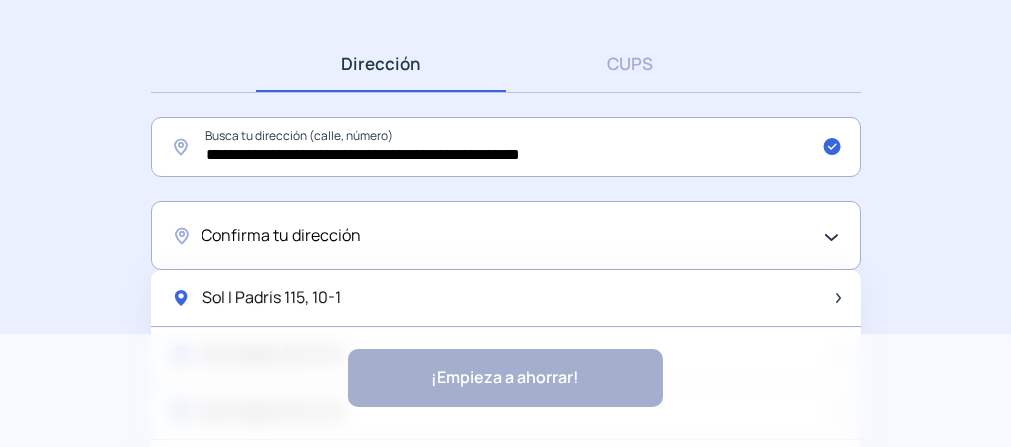 click on "Confirma tu dirección" 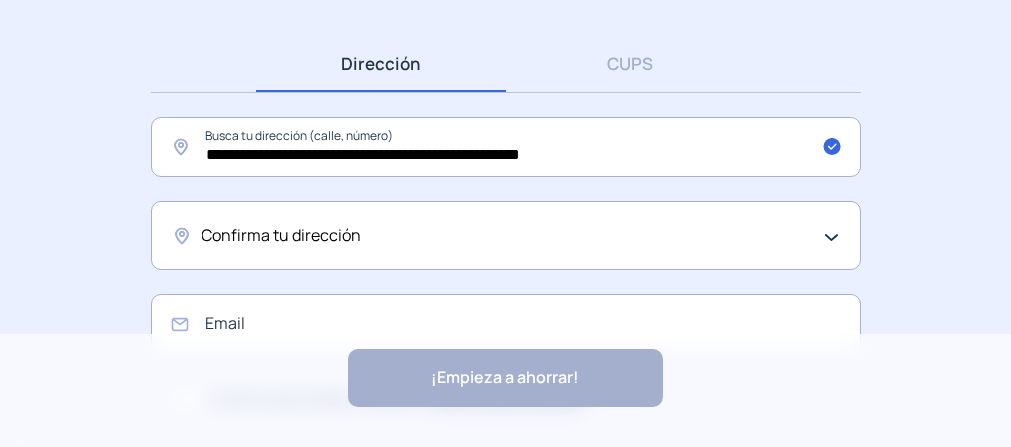click on "Confirma tu dirección" 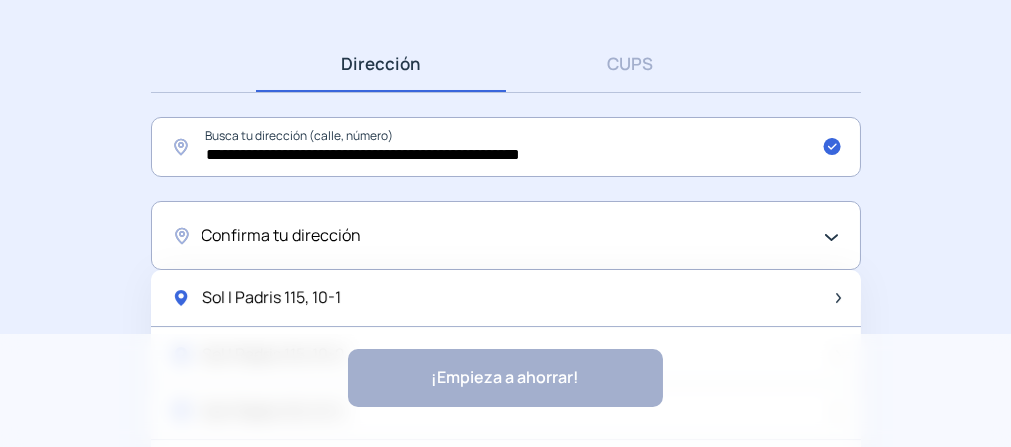 click on "Confirma tu dirección" 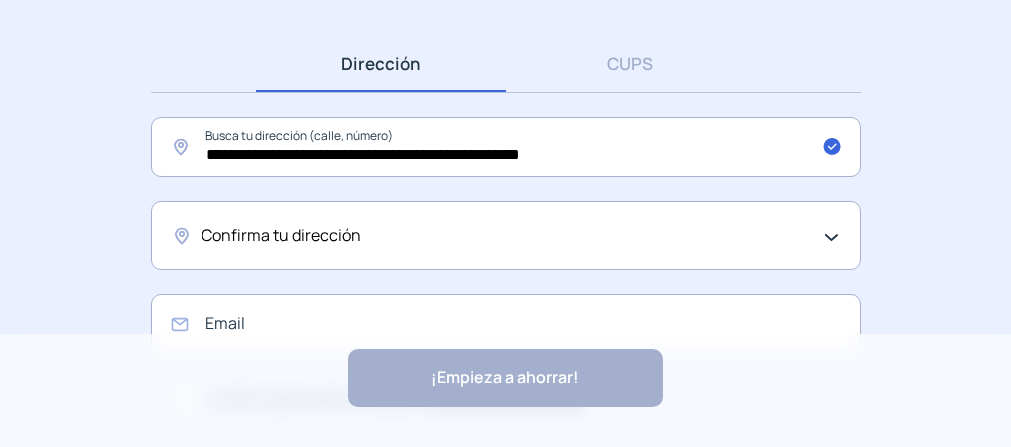 click on "Confirma tu dirección" 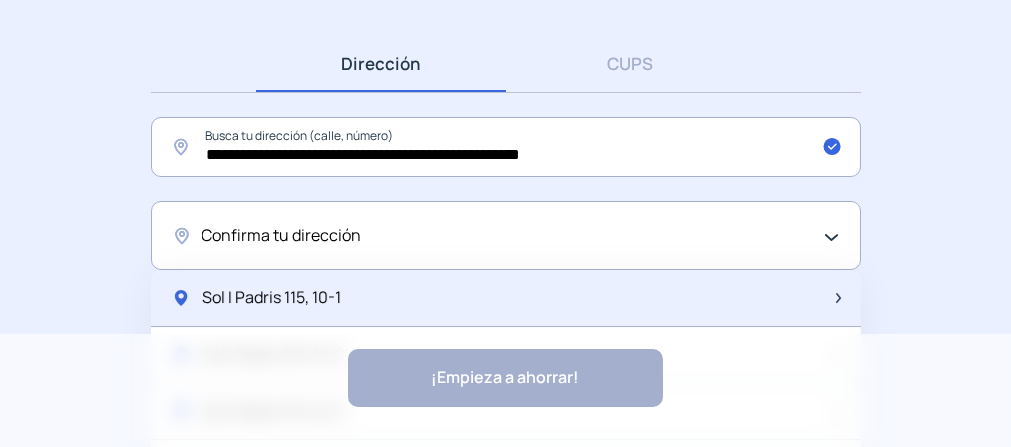 click on "Sol I Padris 115, 10-1" 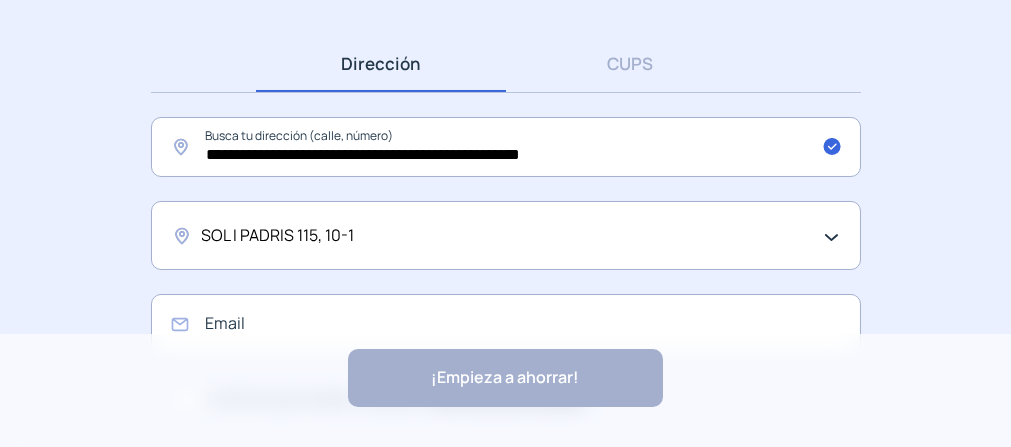 click on "SOL I PADRIS 115, 10-1" 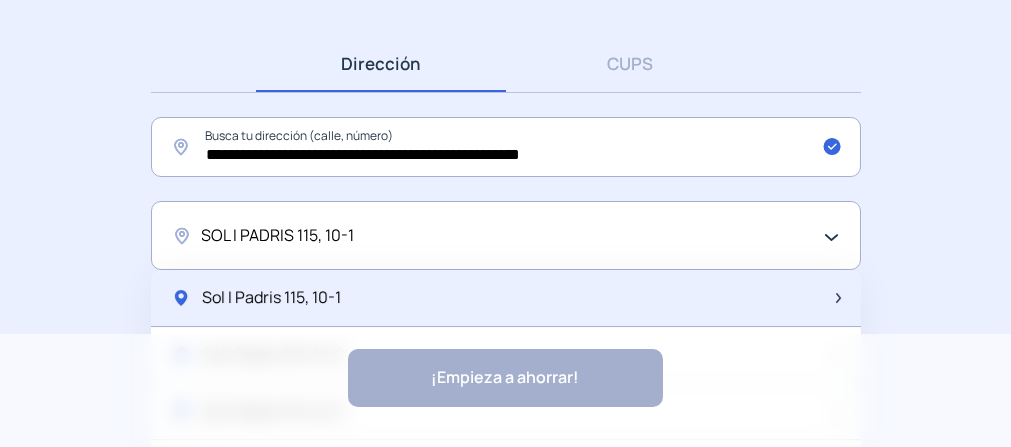 click on "Sol I Padris 115, 10-1" 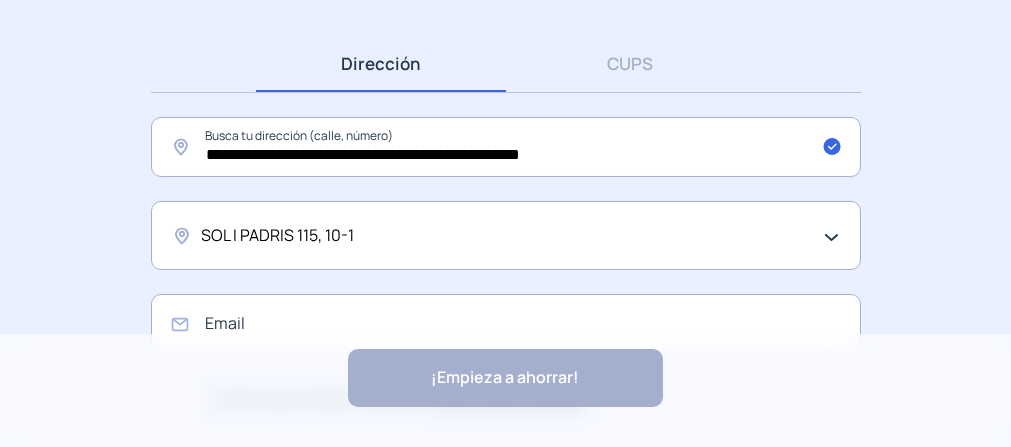 click on "SOL I PADRIS 115, 10-1" 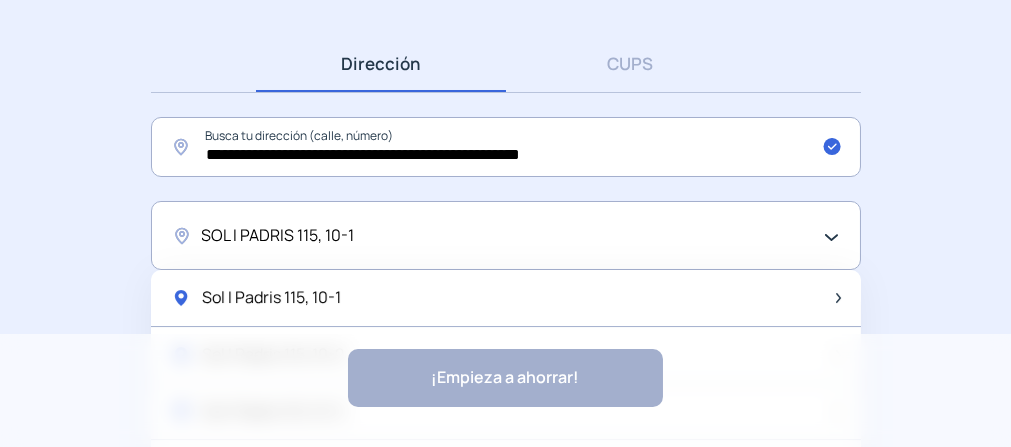 drag, startPoint x: 365, startPoint y: 232, endPoint x: 200, endPoint y: 228, distance: 165.04848 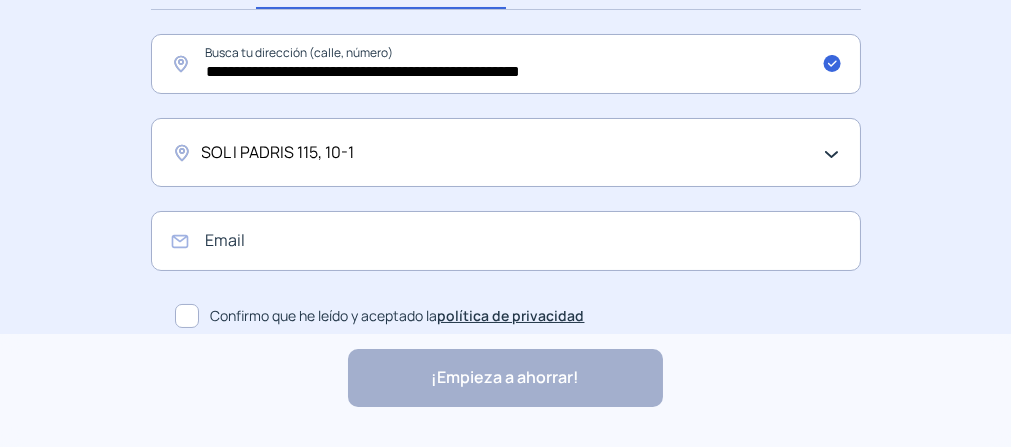 scroll, scrollTop: 393, scrollLeft: 0, axis: vertical 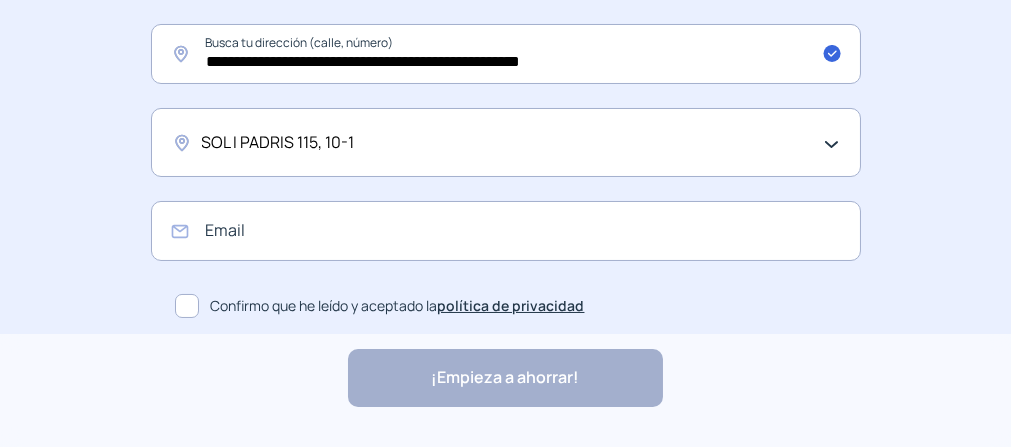click on "SOL I PADRIS 115, 10-1" 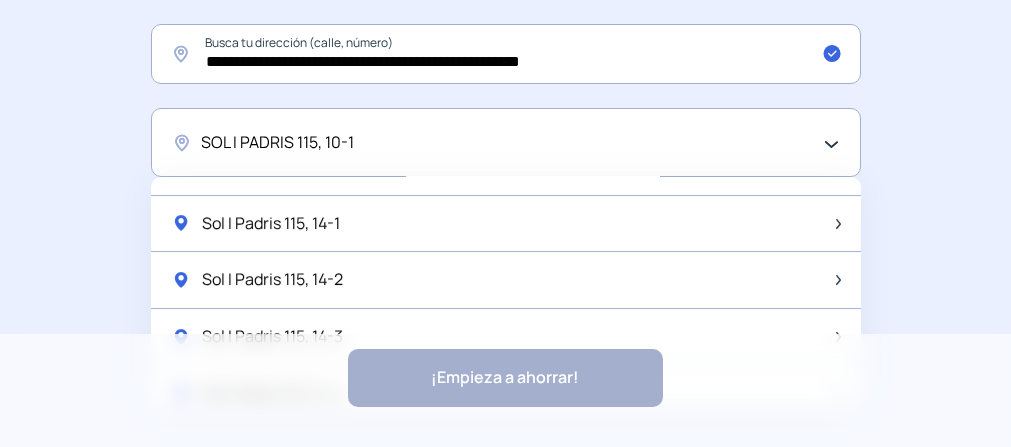 scroll, scrollTop: 800, scrollLeft: 0, axis: vertical 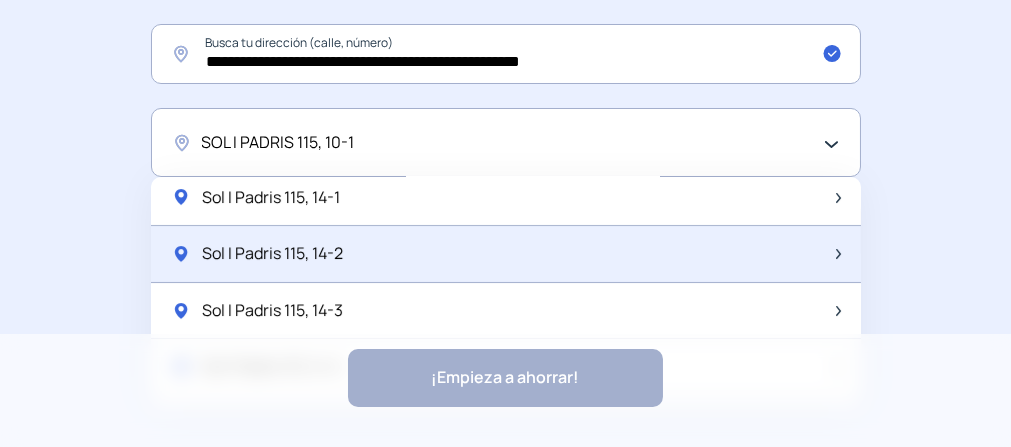click on "Sol I Padris 115, 14-2" 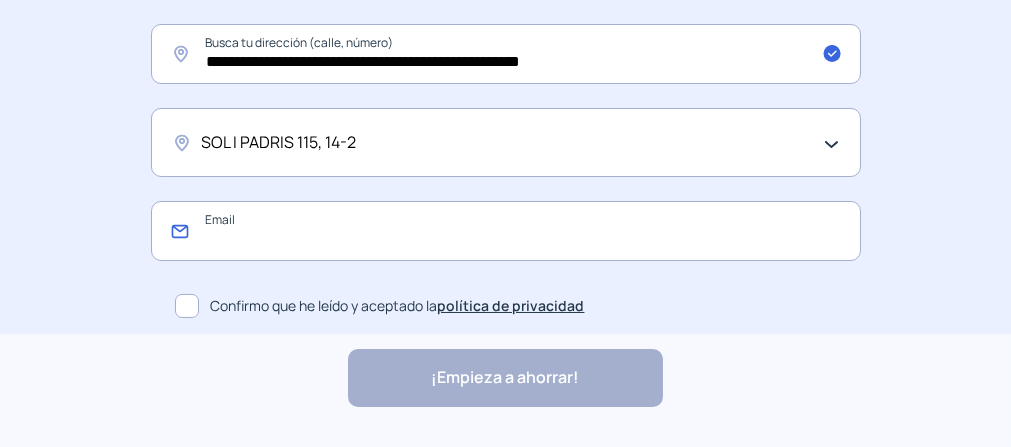 click 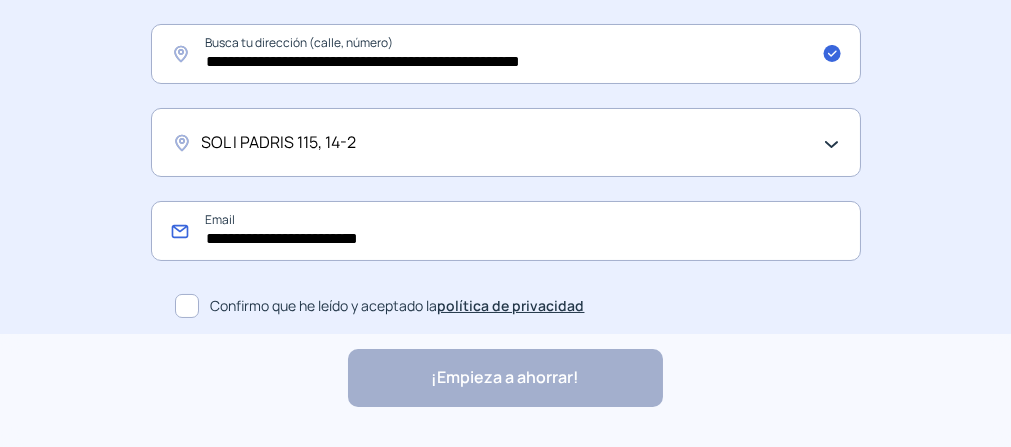type on "**********" 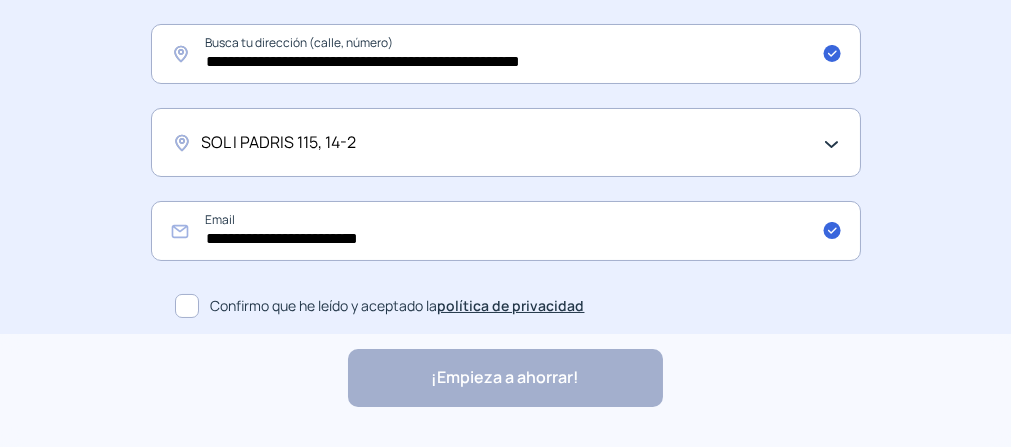 click 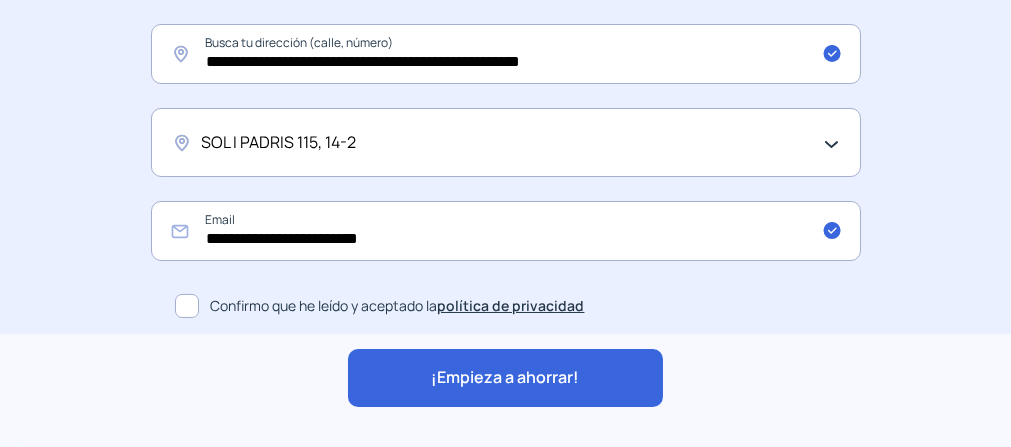 click on "¡Empieza a ahorrar!" 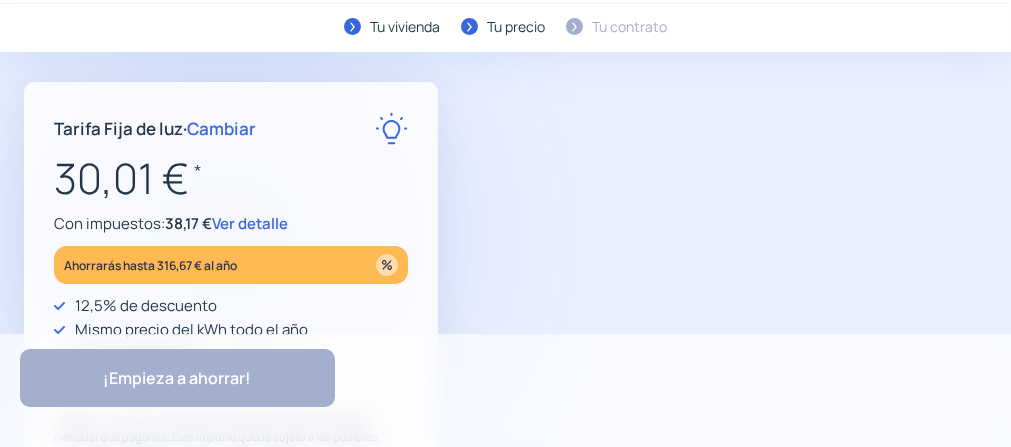 scroll, scrollTop: 100, scrollLeft: 0, axis: vertical 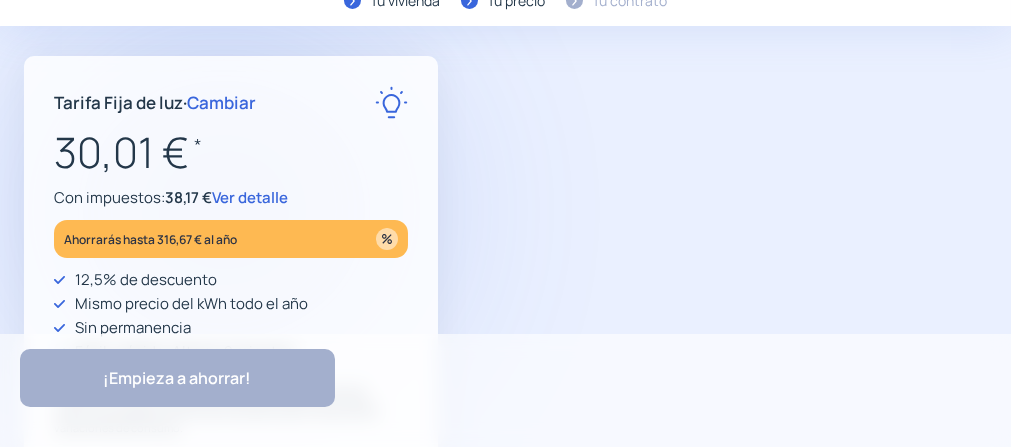 click 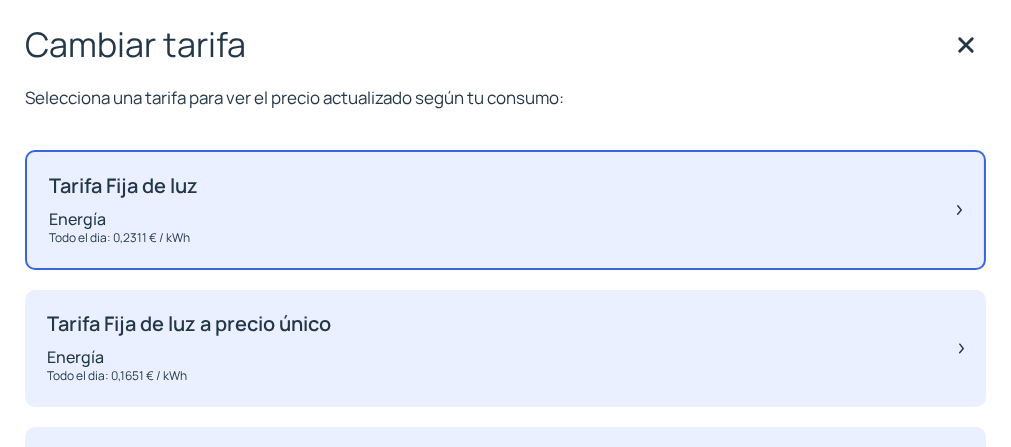 scroll, scrollTop: 0, scrollLeft: 0, axis: both 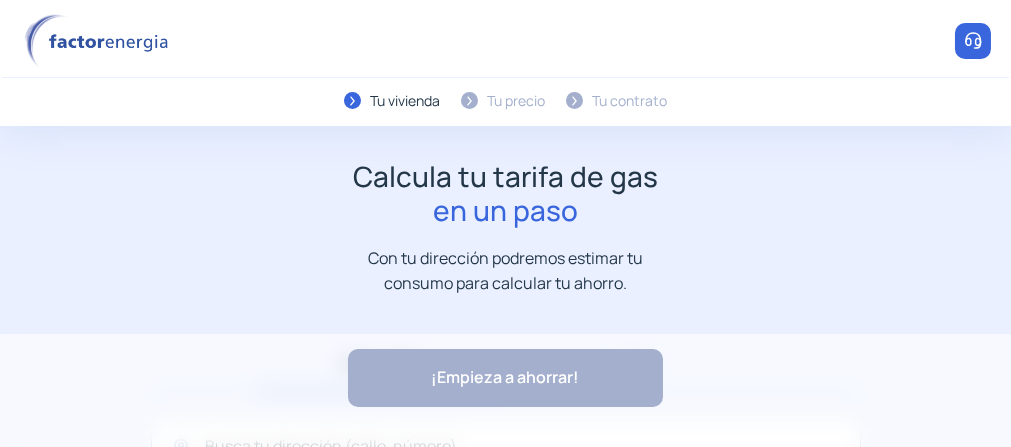 click on "¡Empieza a ahorrar! "Excelente servicio y atención al cliente" "Respeto por el cliente y variedad de tarifas" "Todo genial y muy rápido" "Rapidez y buen trato al cliente"" 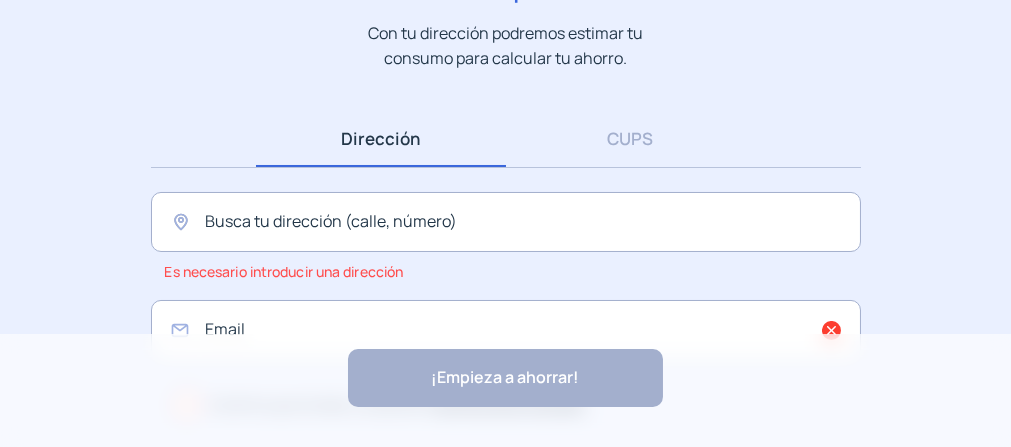 scroll, scrollTop: 300, scrollLeft: 0, axis: vertical 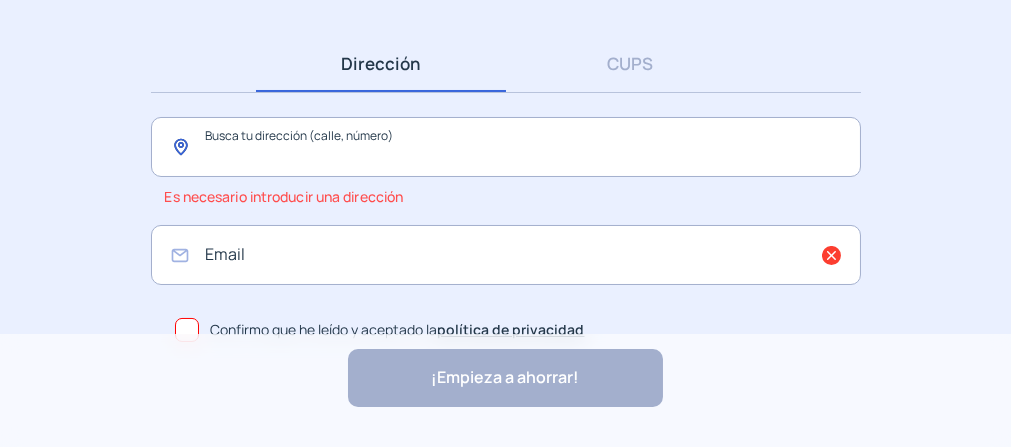 click 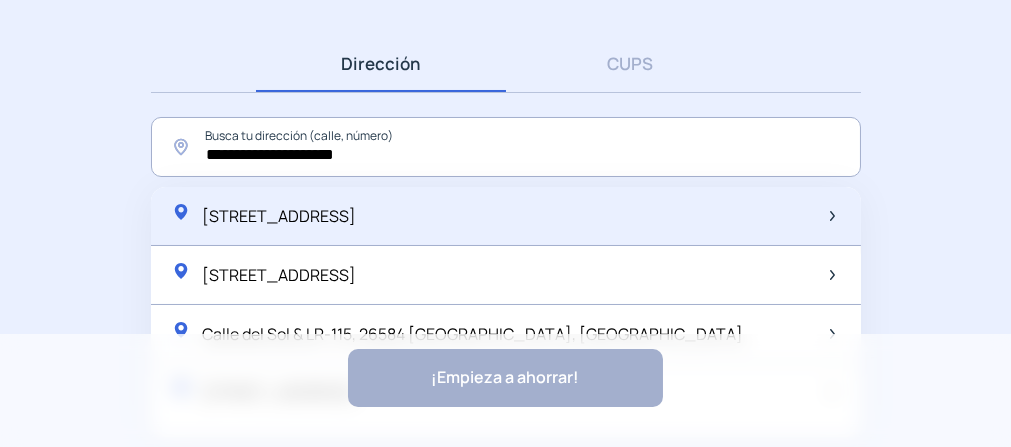 click on "[STREET_ADDRESS]" 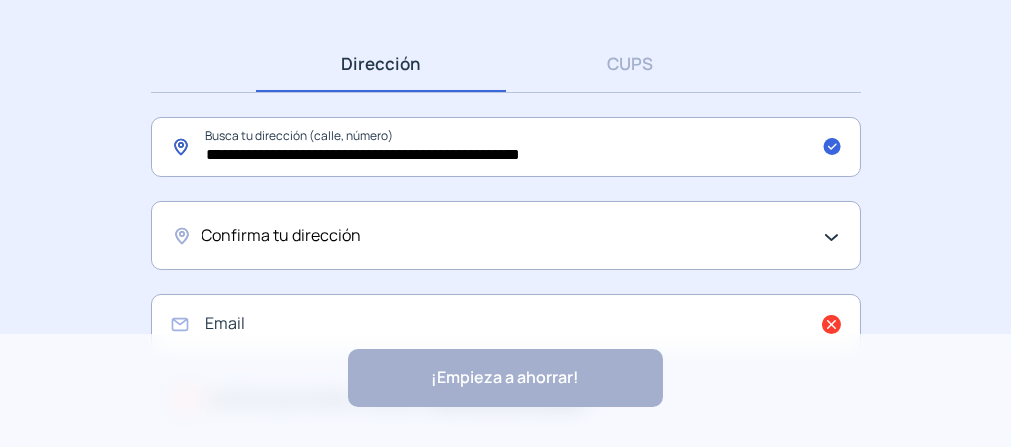 drag, startPoint x: 561, startPoint y: 153, endPoint x: 204, endPoint y: 173, distance: 357.55978 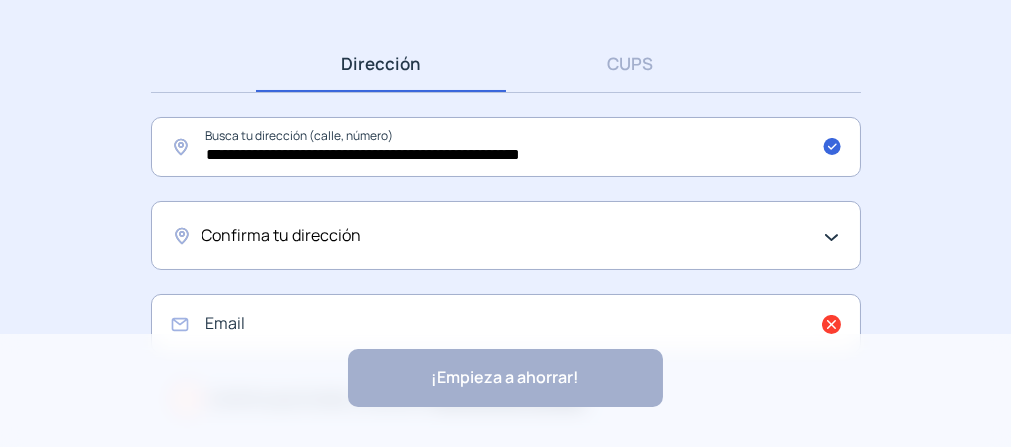 click on "Confirma tu dirección" 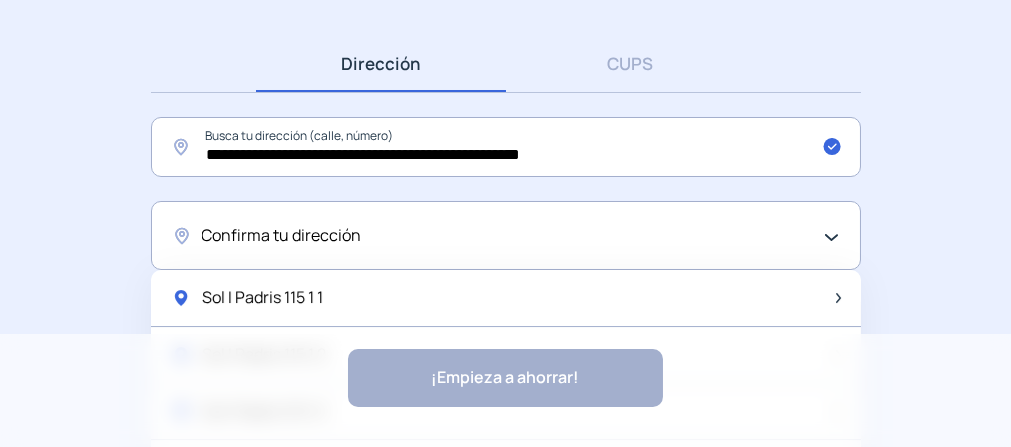 drag, startPoint x: 263, startPoint y: 233, endPoint x: 683, endPoint y: 234, distance: 420.0012 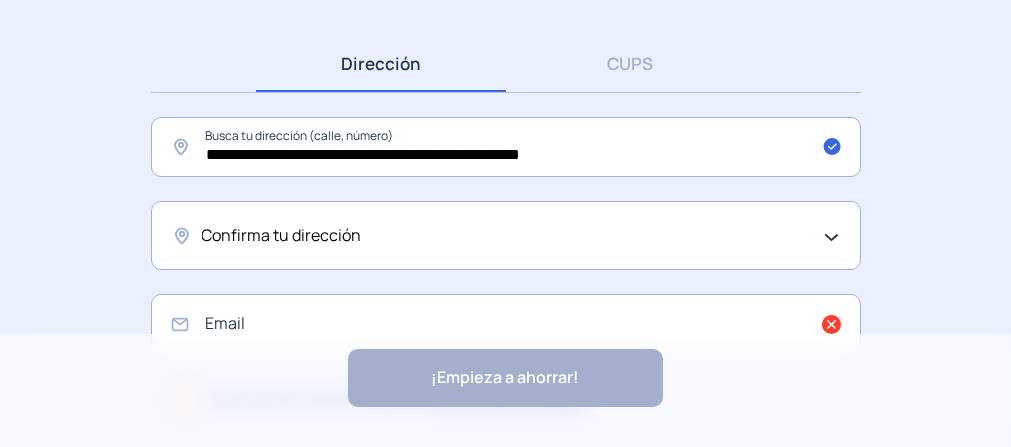click on "Confirma tu dirección" 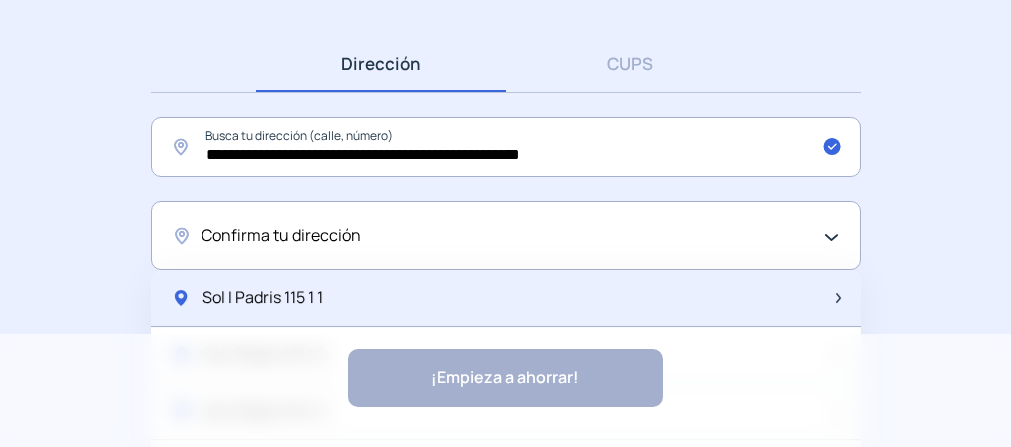 click on "Sol I Padris 115   1 1" 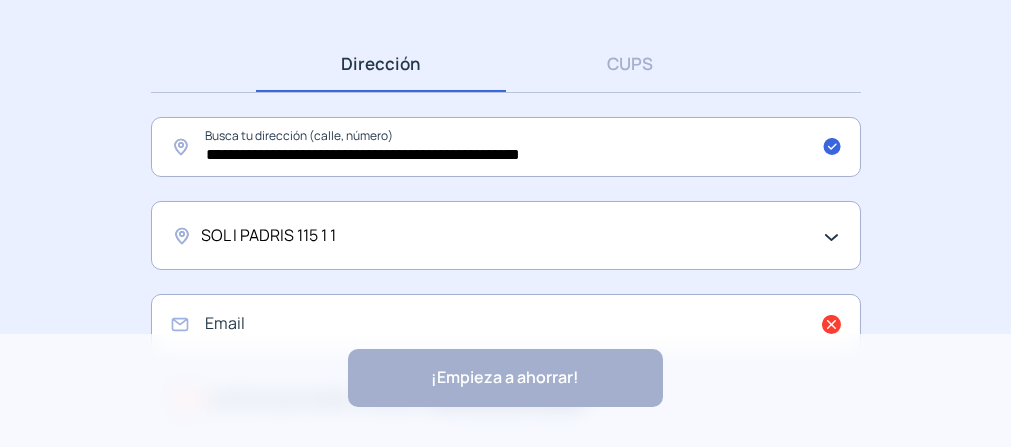 click on "SOL I PADRIS 115   1 1" 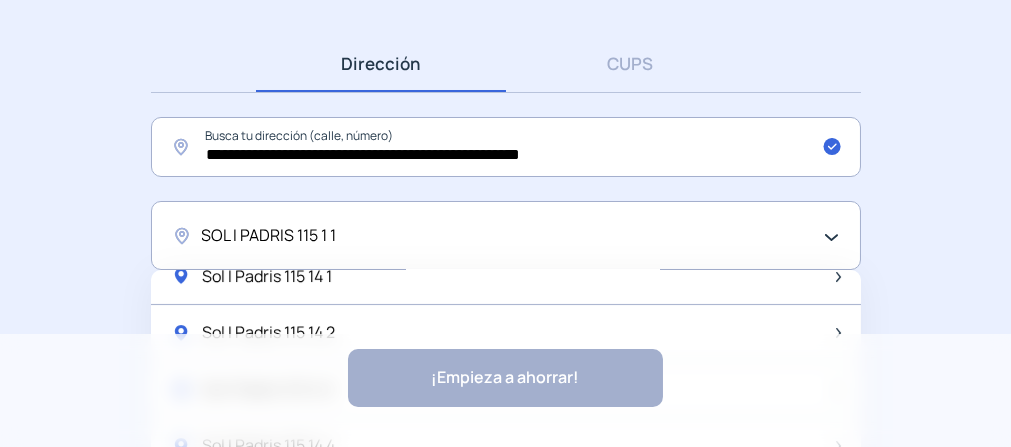 scroll, scrollTop: 1100, scrollLeft: 0, axis: vertical 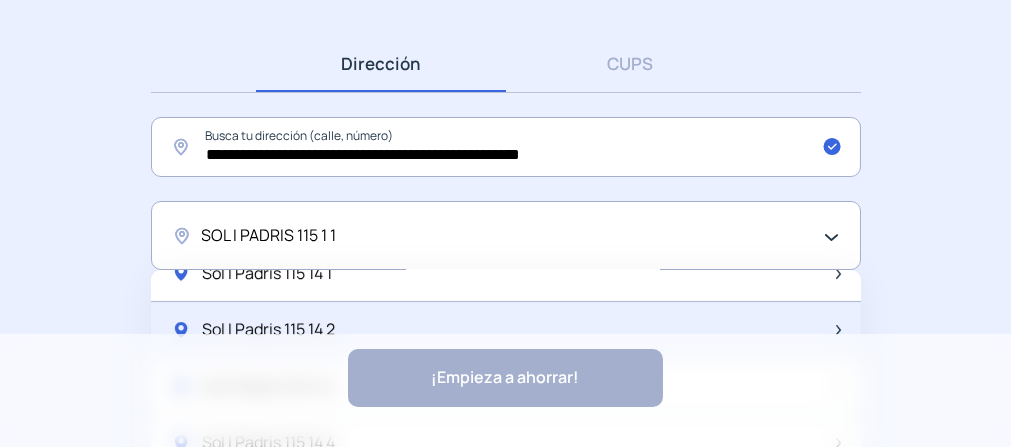 click on "Sol I Padris 115   14 2" 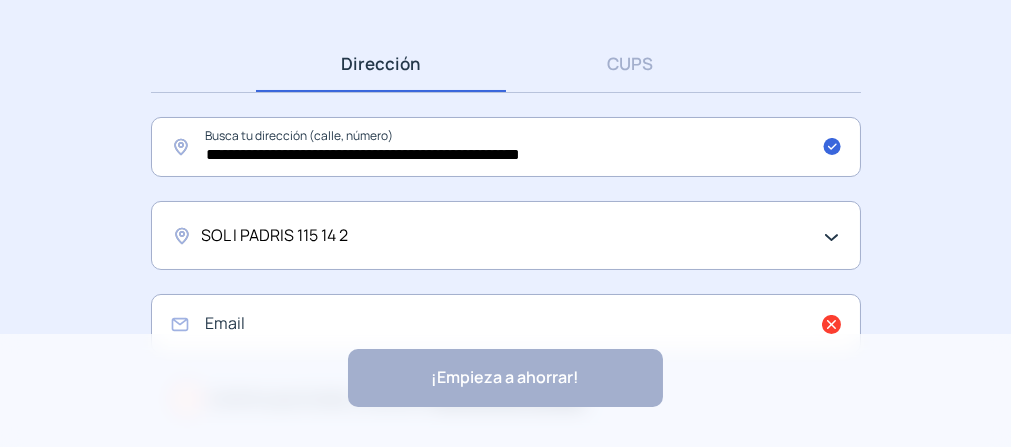 scroll, scrollTop: 393, scrollLeft: 0, axis: vertical 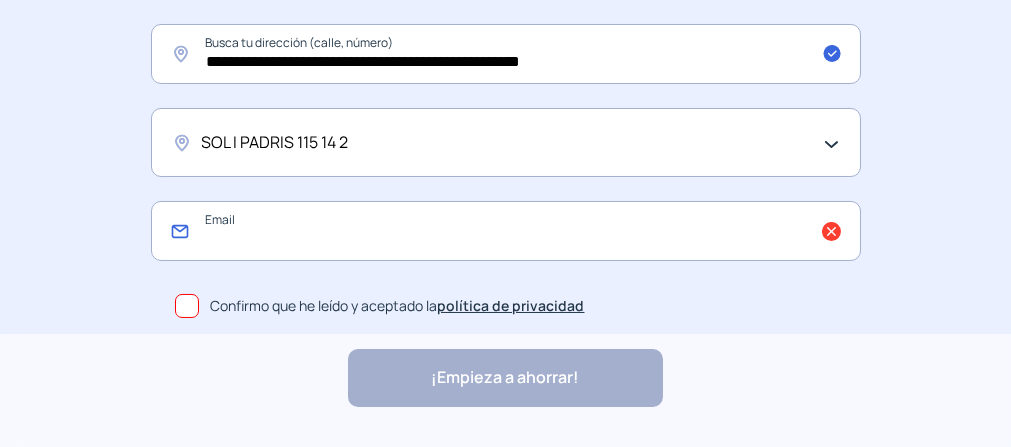 click 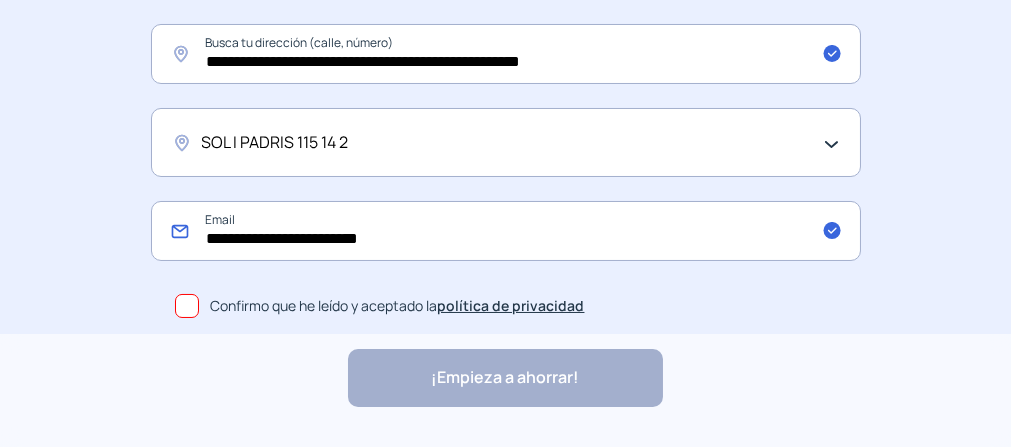 type on "**********" 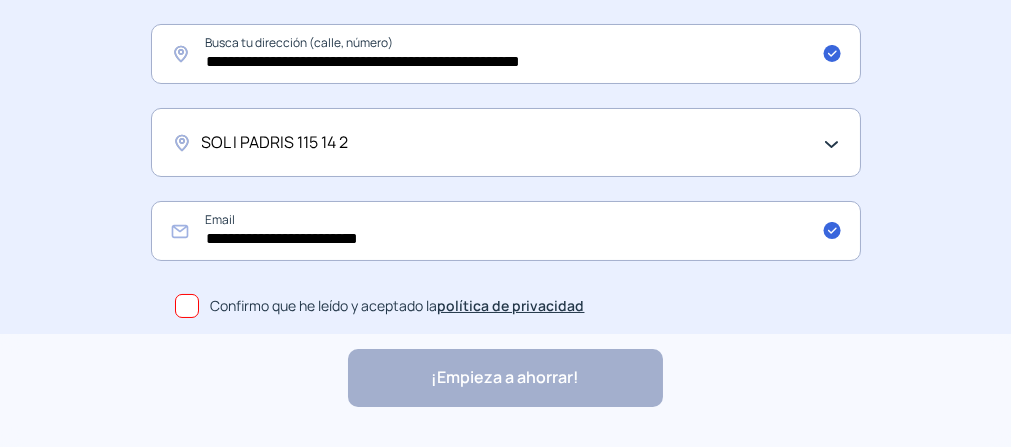 click 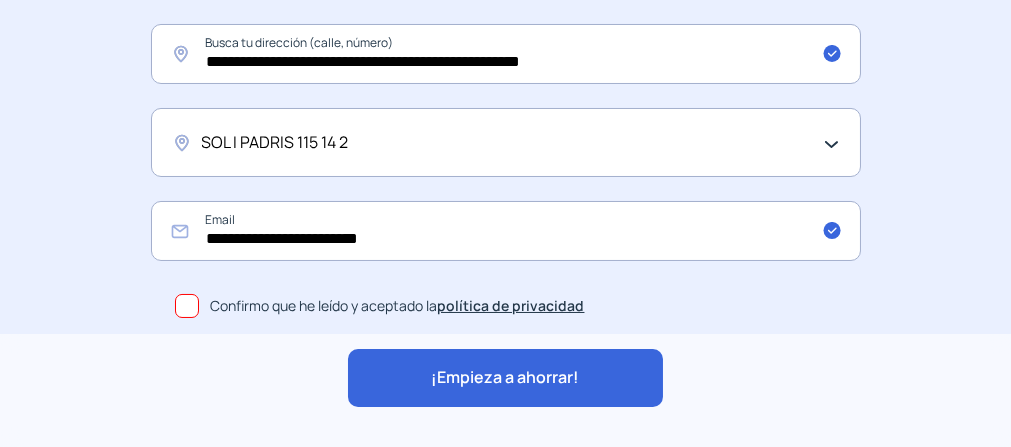 click on "¡Empieza a ahorrar!" 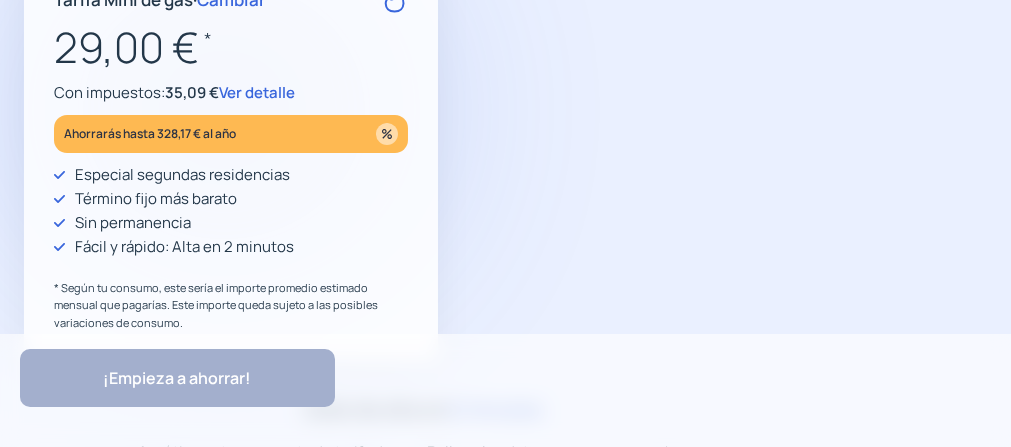 scroll, scrollTop: 100, scrollLeft: 0, axis: vertical 